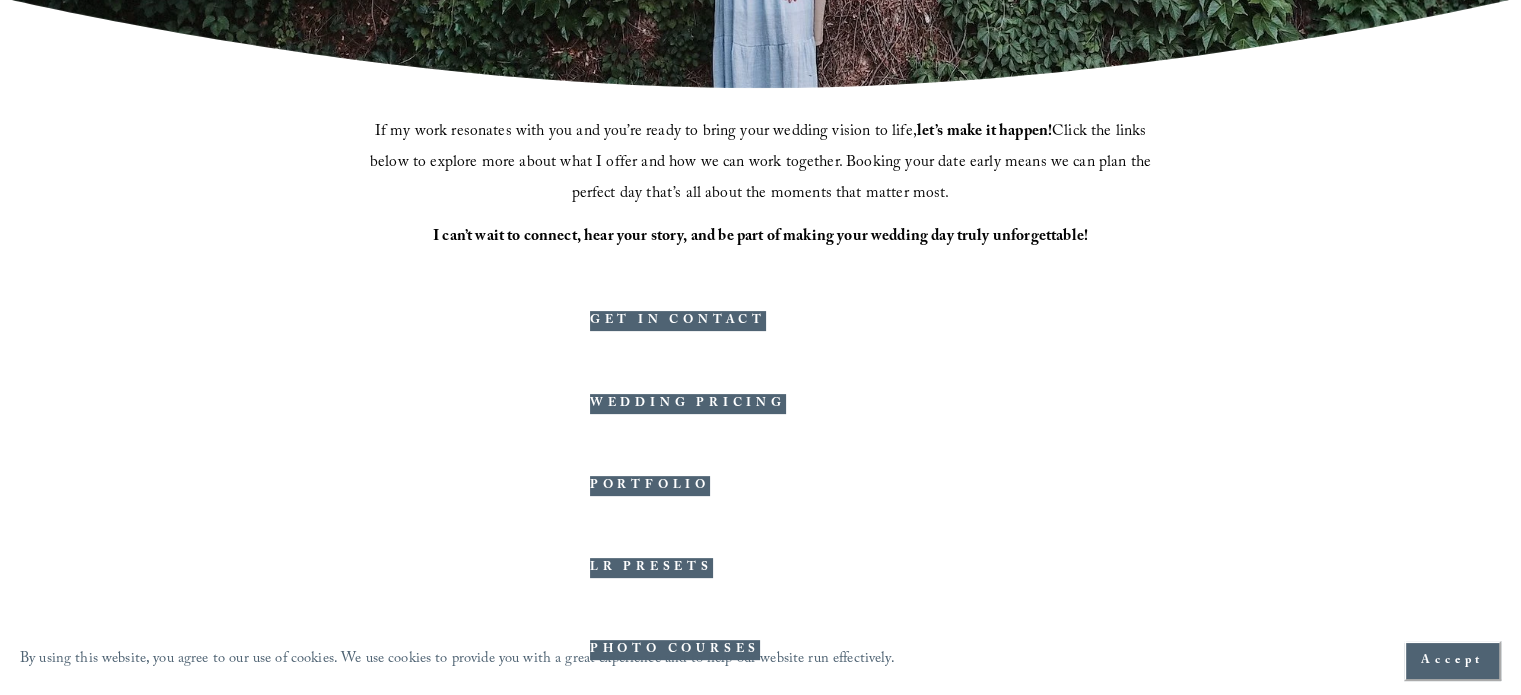 scroll, scrollTop: 568, scrollLeft: 0, axis: vertical 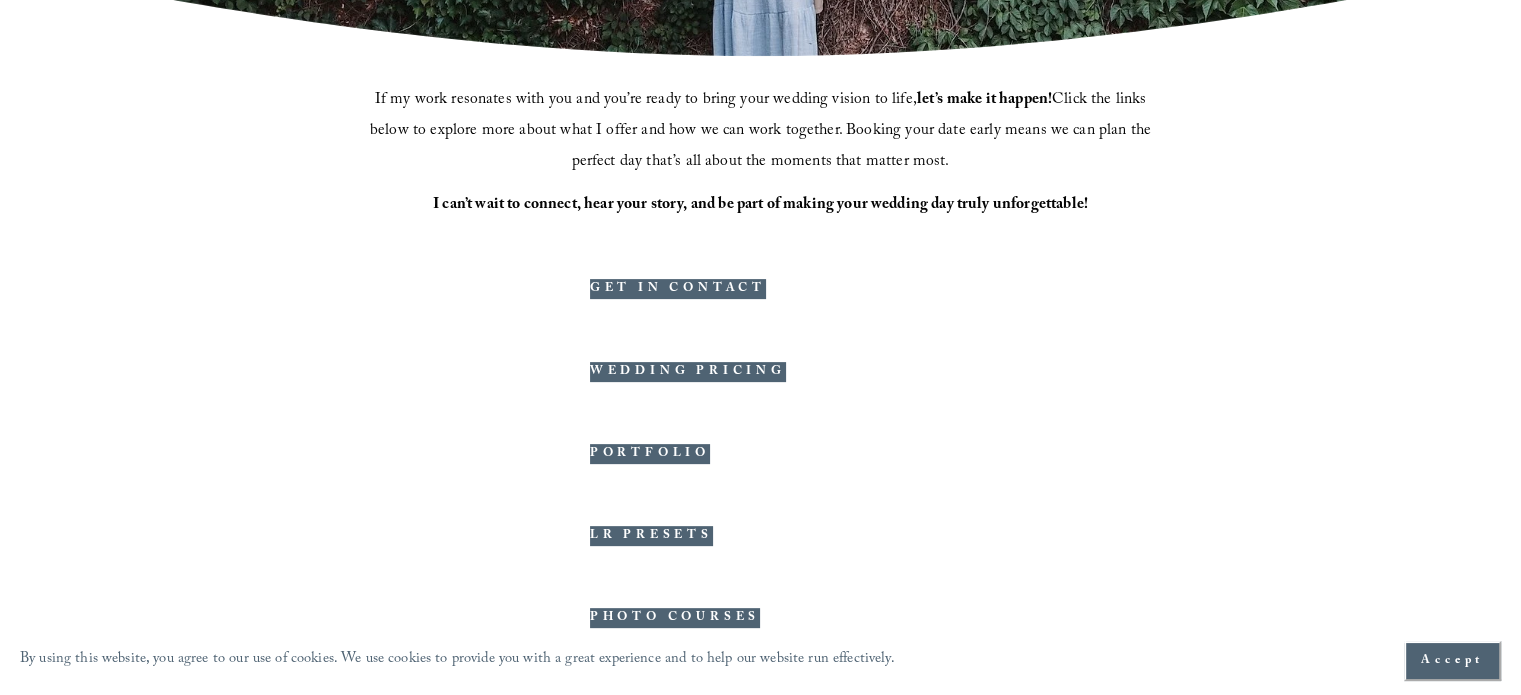 click on "WEDDING PRICING" at bounding box center (688, 372) 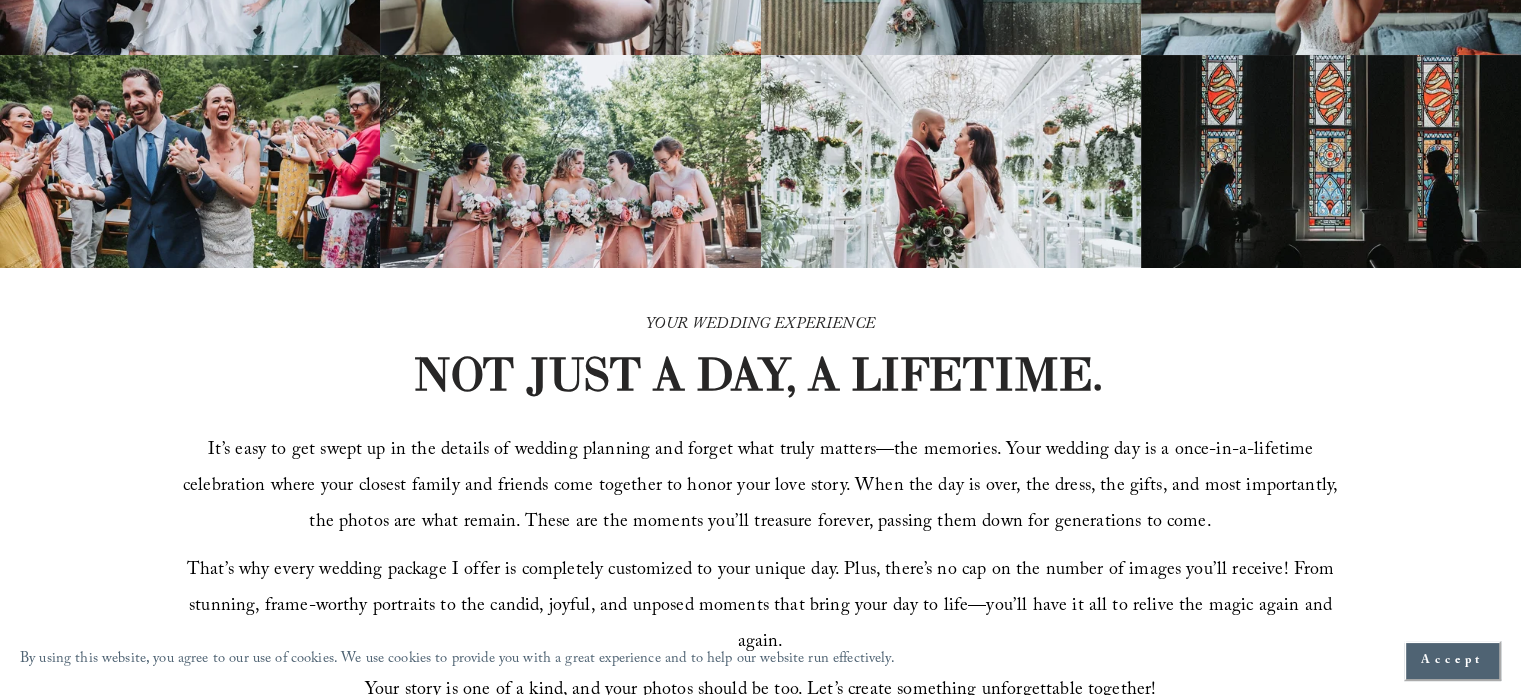 scroll, scrollTop: 0, scrollLeft: 0, axis: both 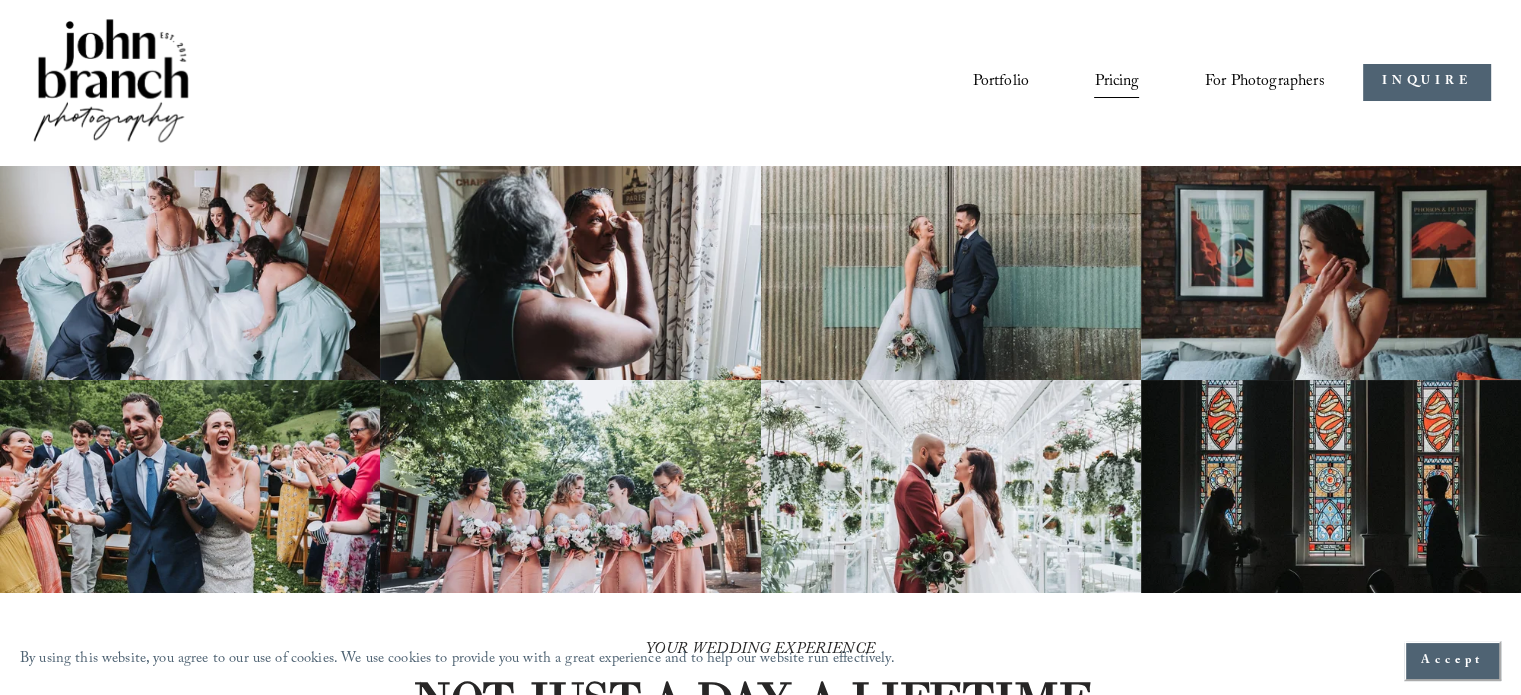 click on "Portfolio" at bounding box center (1001, 83) 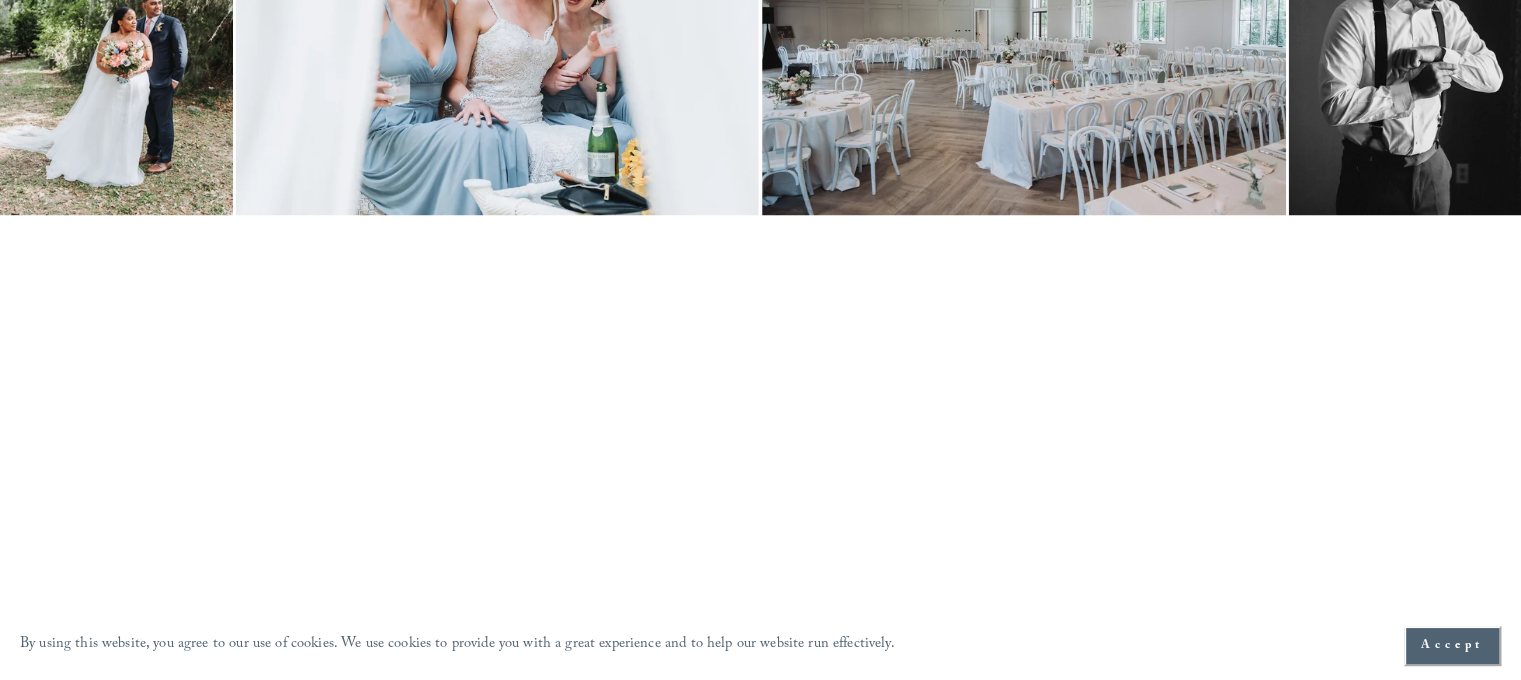 scroll, scrollTop: 3700, scrollLeft: 0, axis: vertical 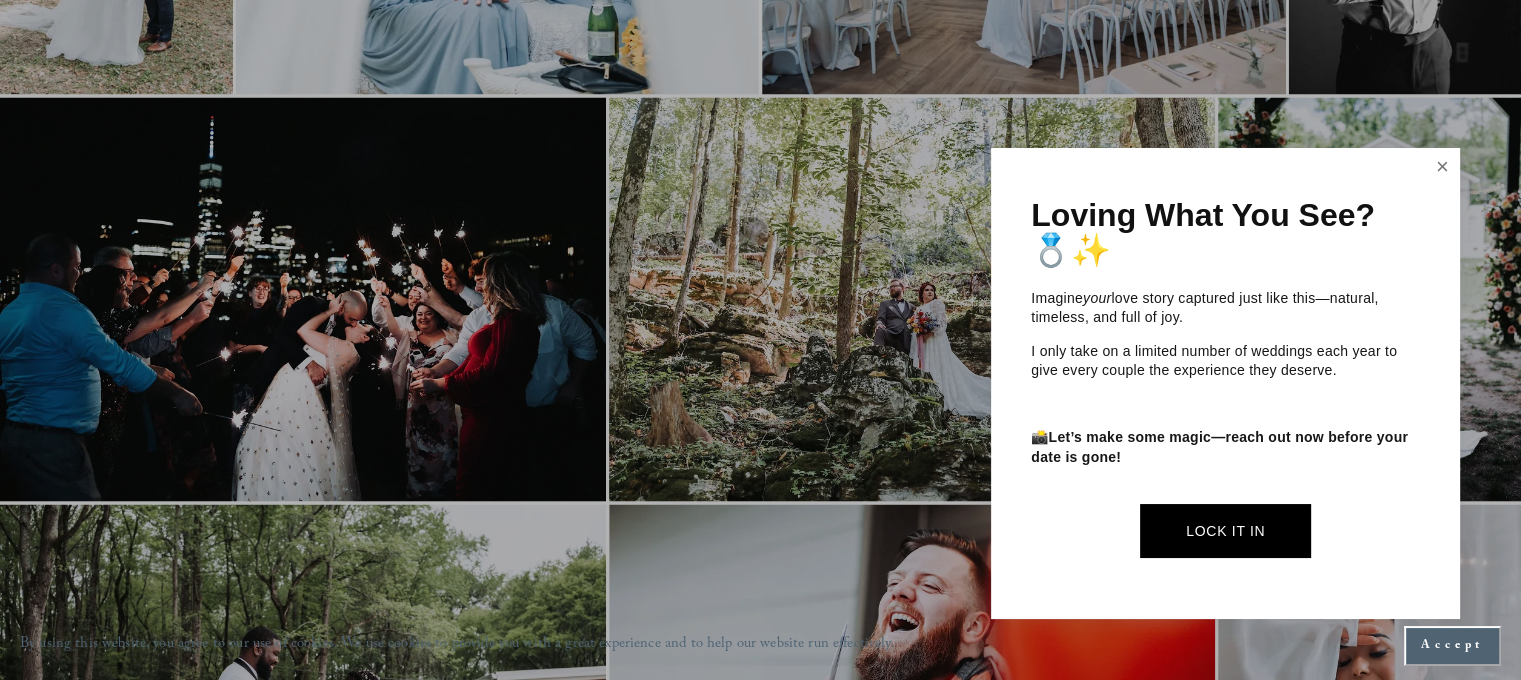 click at bounding box center [1443, 167] 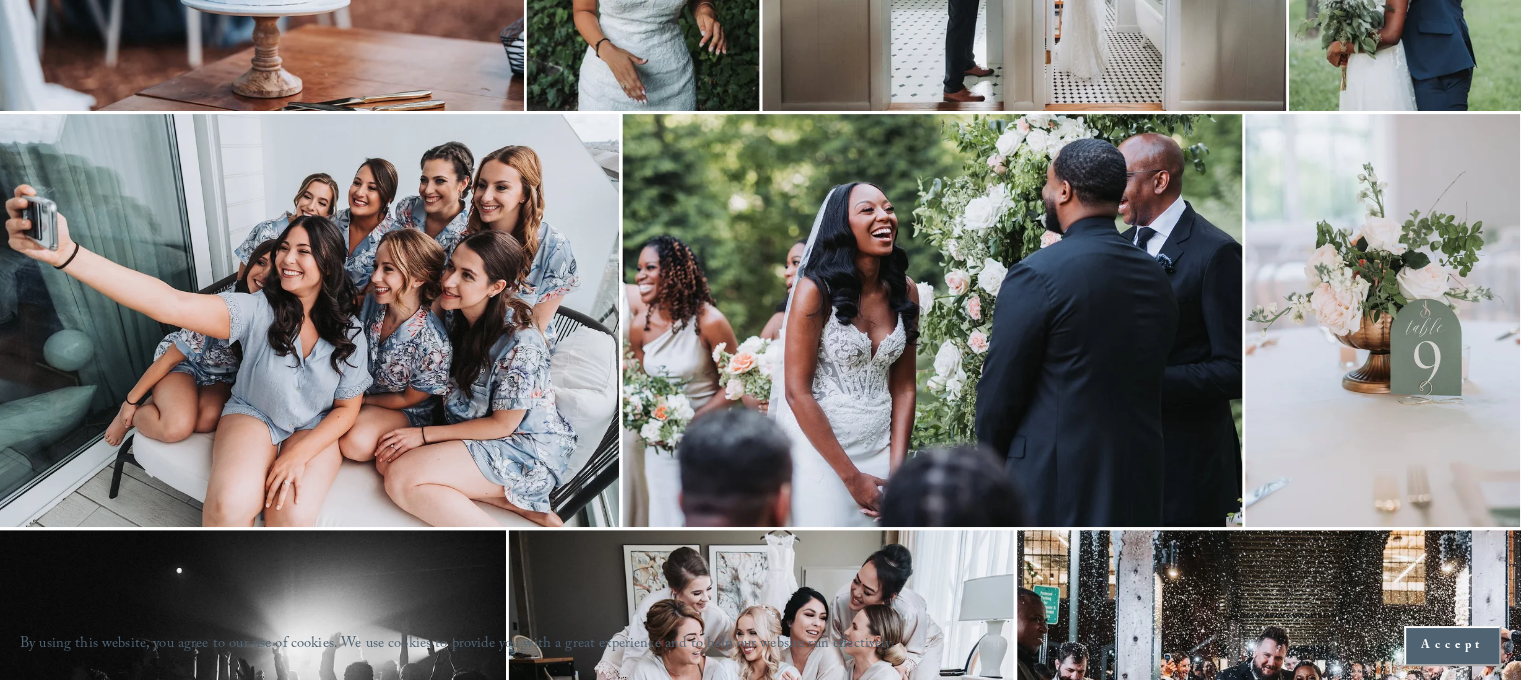 scroll, scrollTop: 800, scrollLeft: 0, axis: vertical 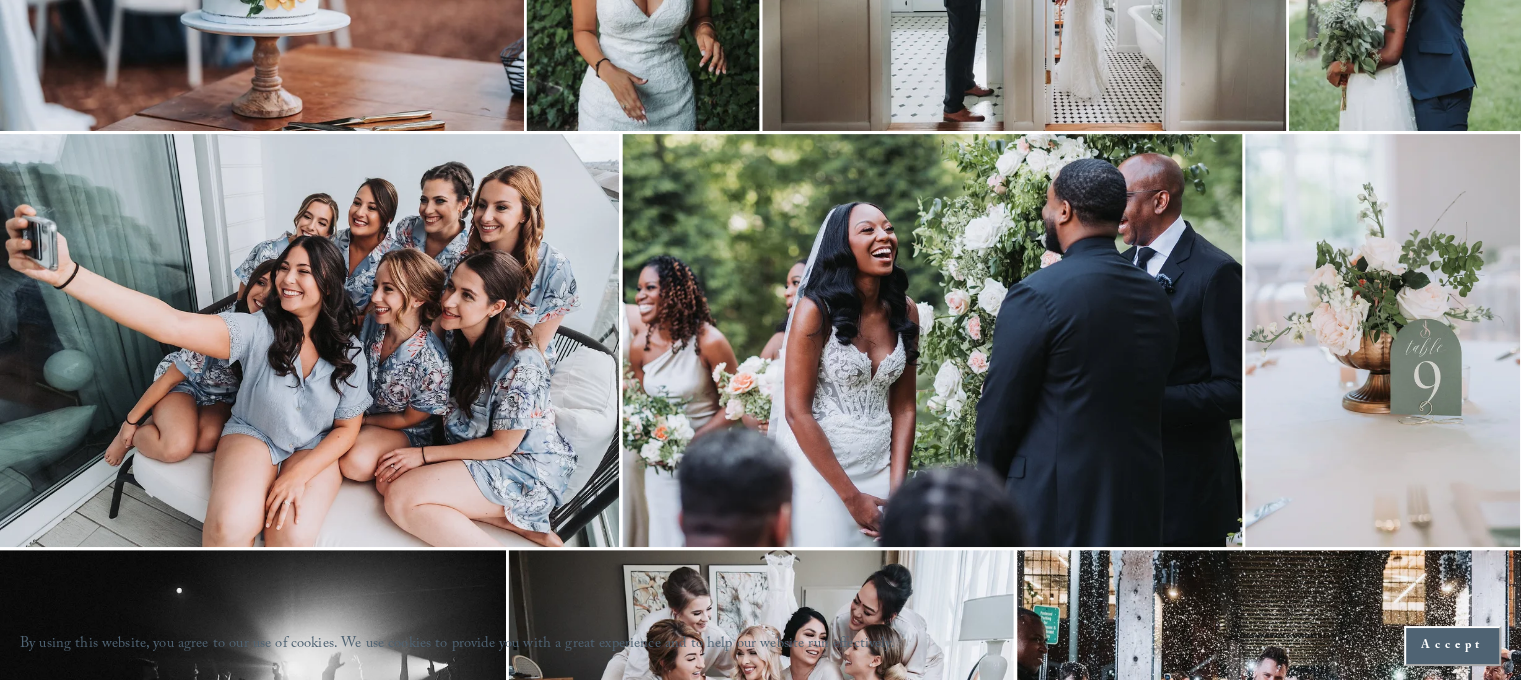 click at bounding box center [932, 340] 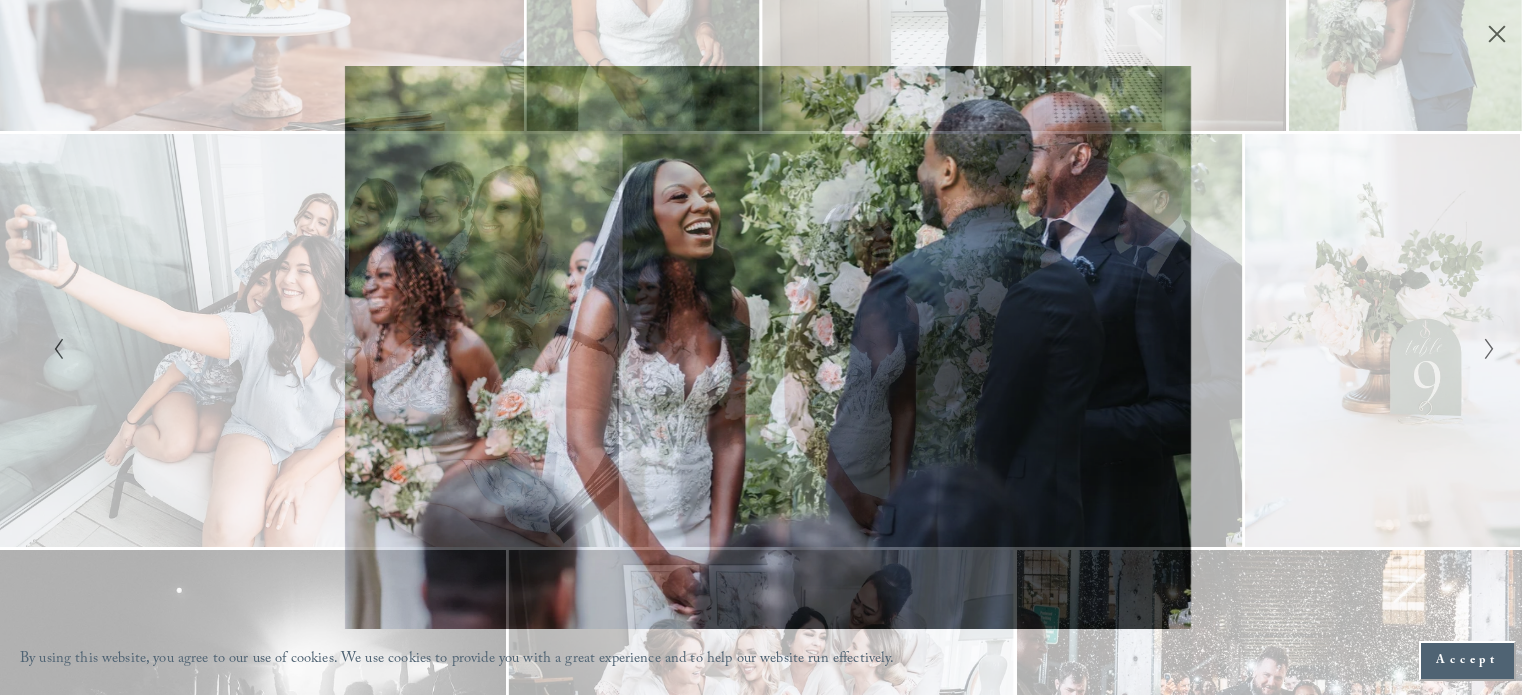 click at bounding box center (1489, 349) 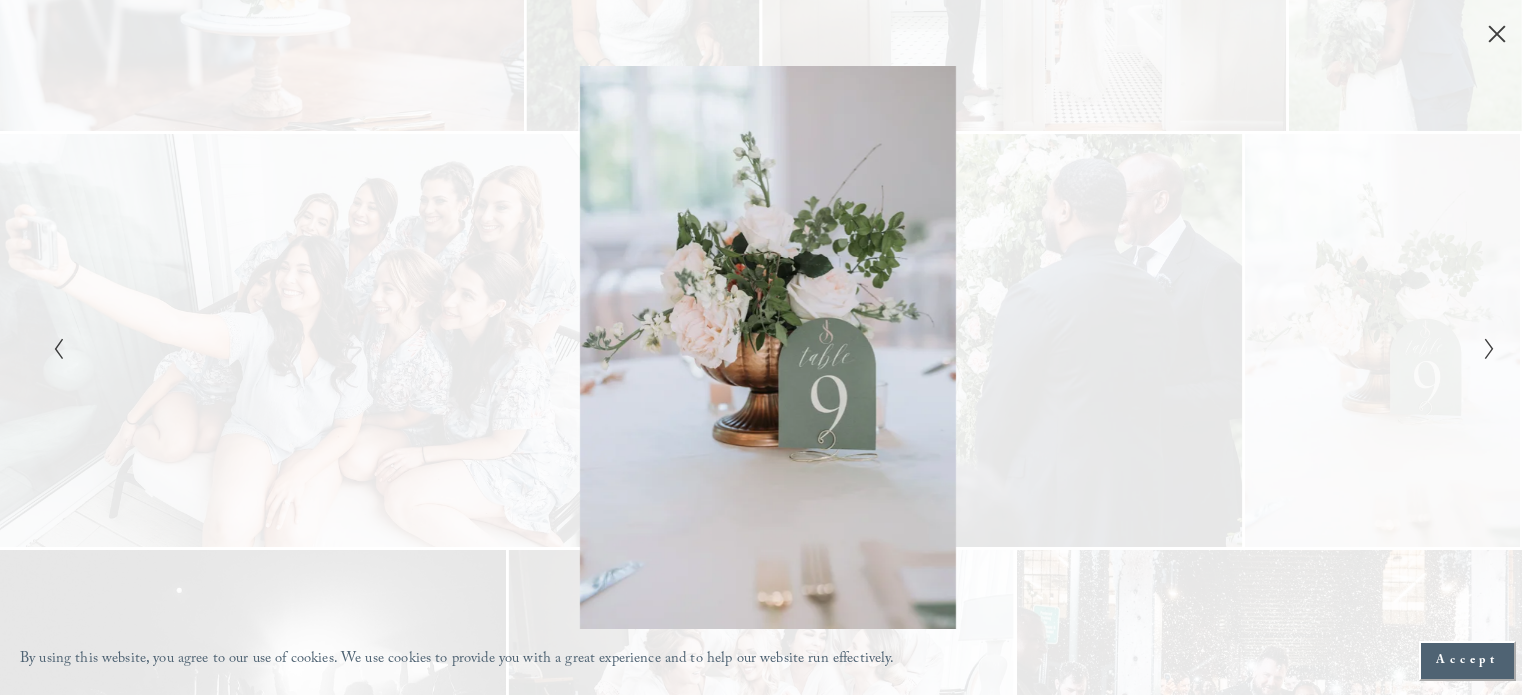 click at bounding box center (1489, 349) 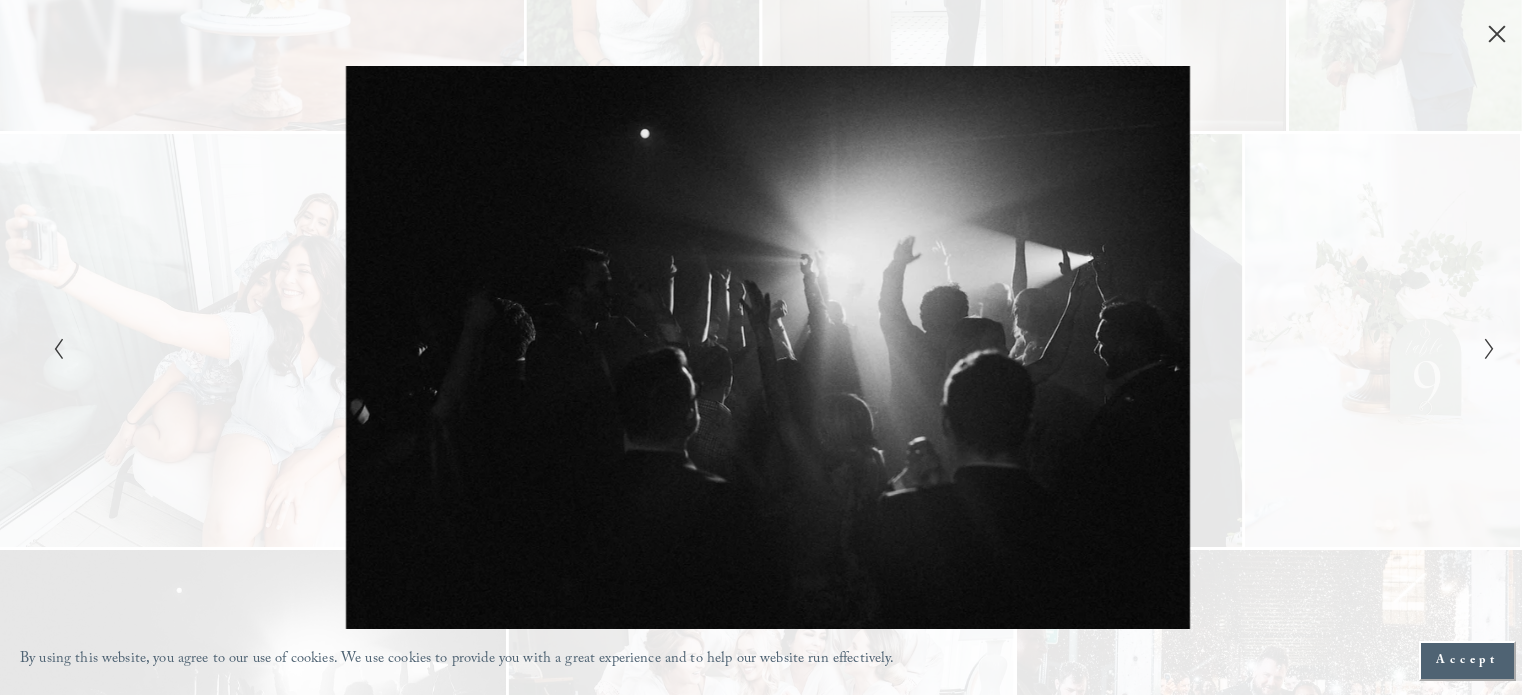click at bounding box center (1489, 349) 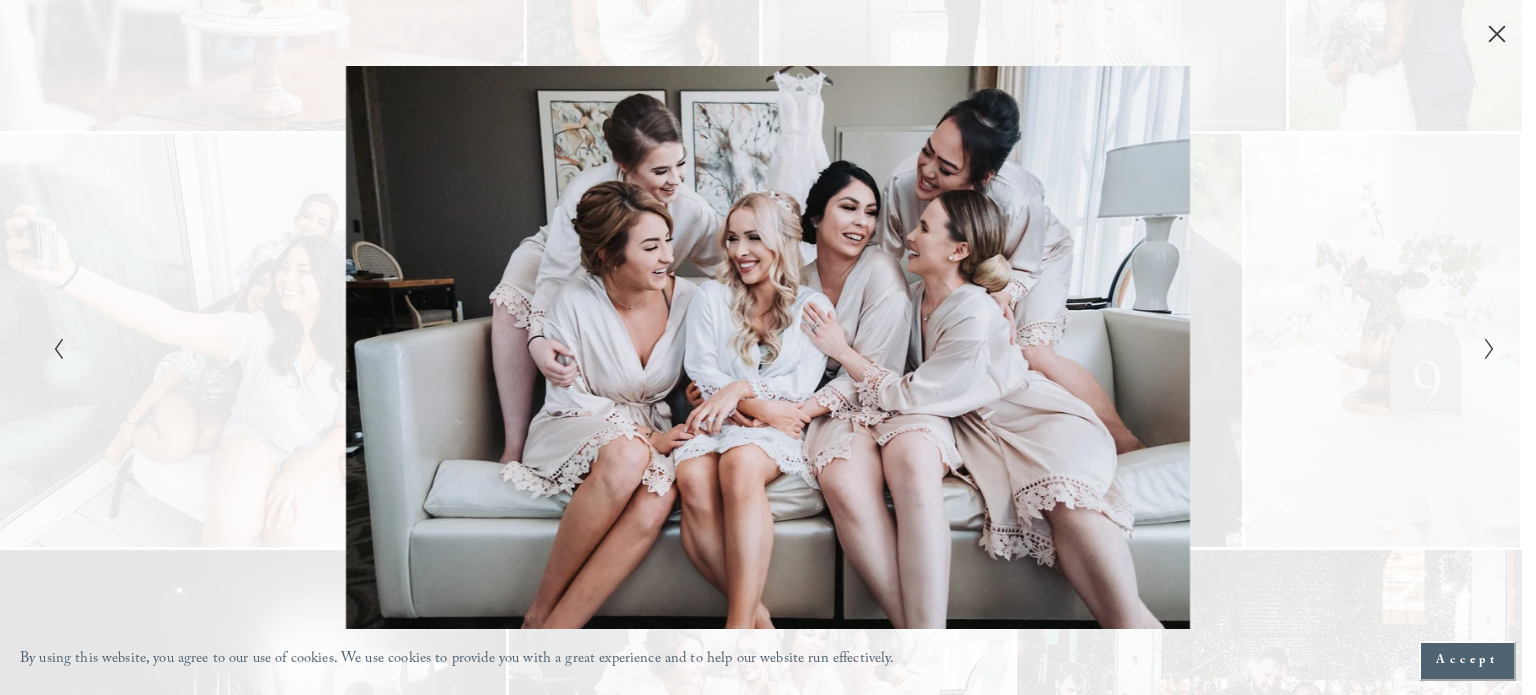 click at bounding box center [1489, 349] 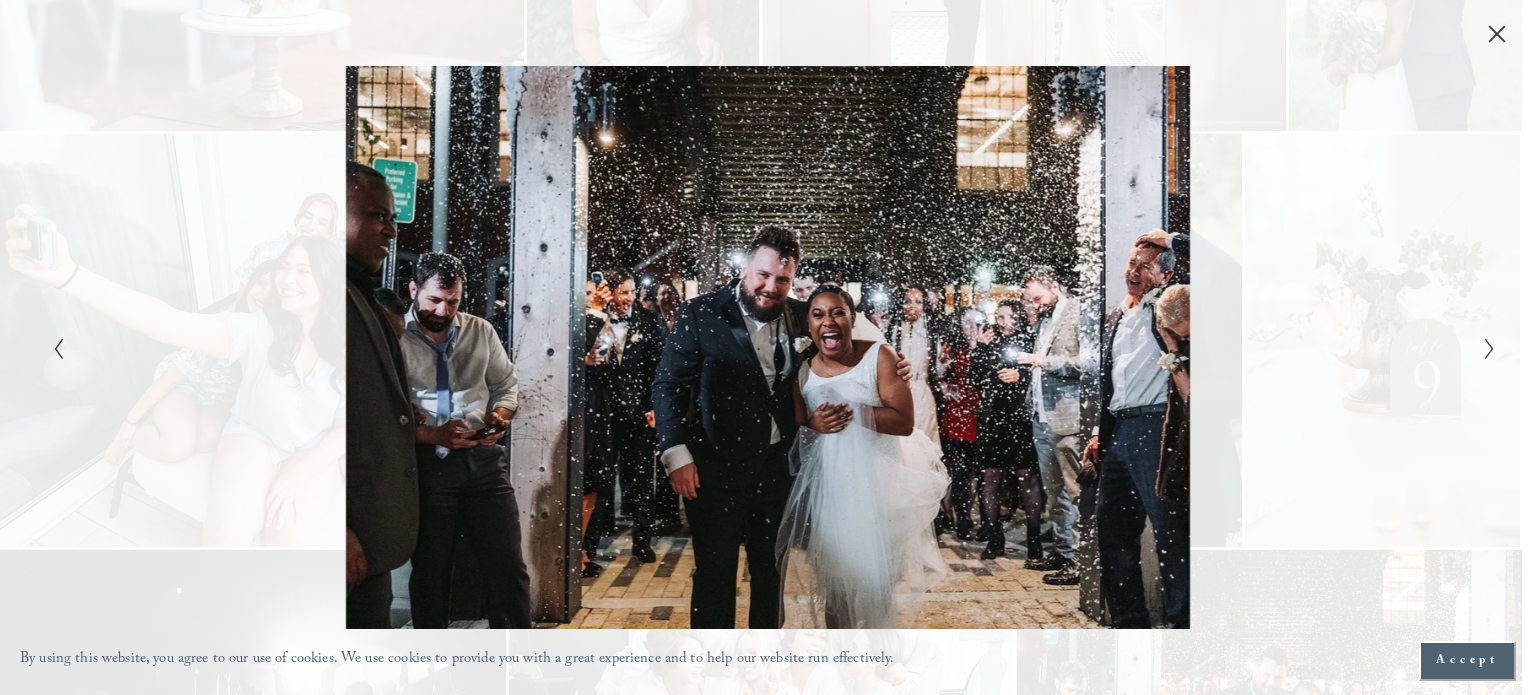 click at bounding box center [1489, 349] 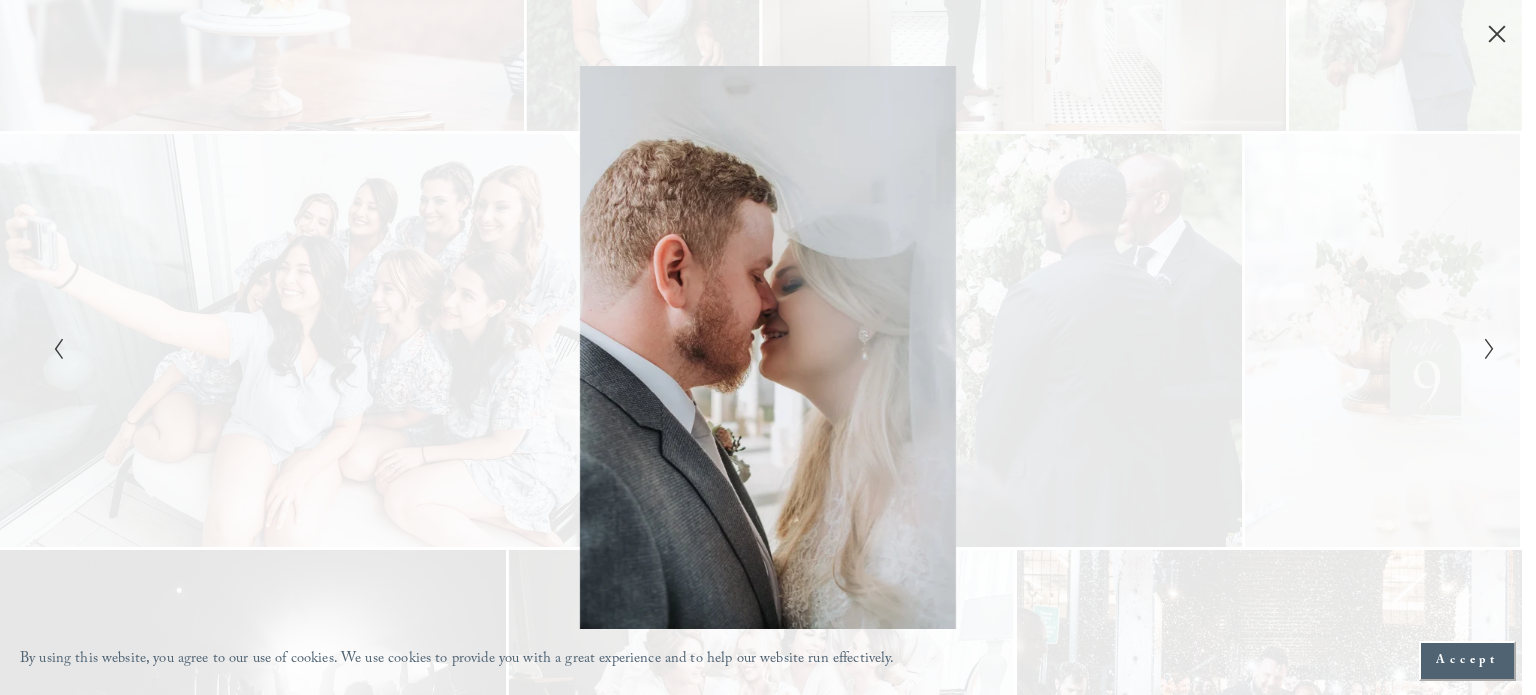 click at bounding box center [1489, 349] 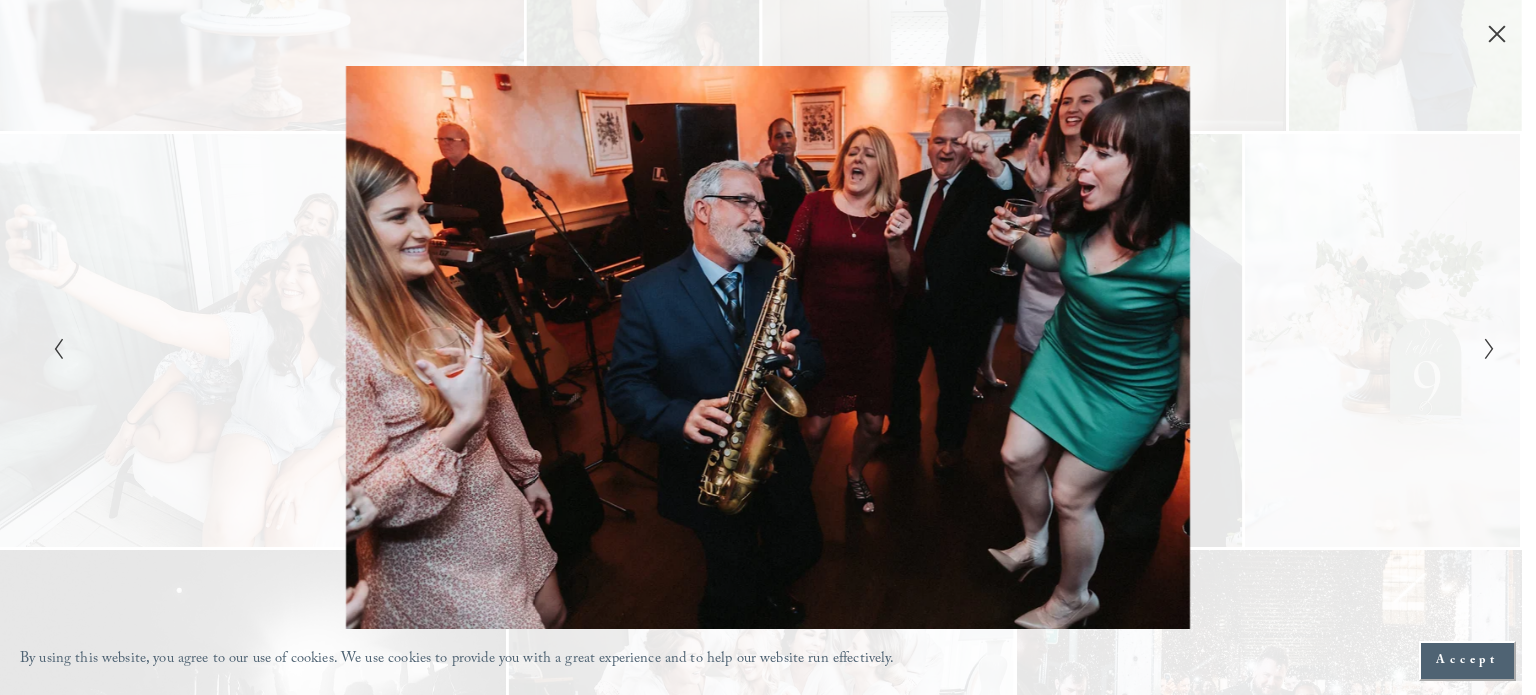 click at bounding box center (1489, 349) 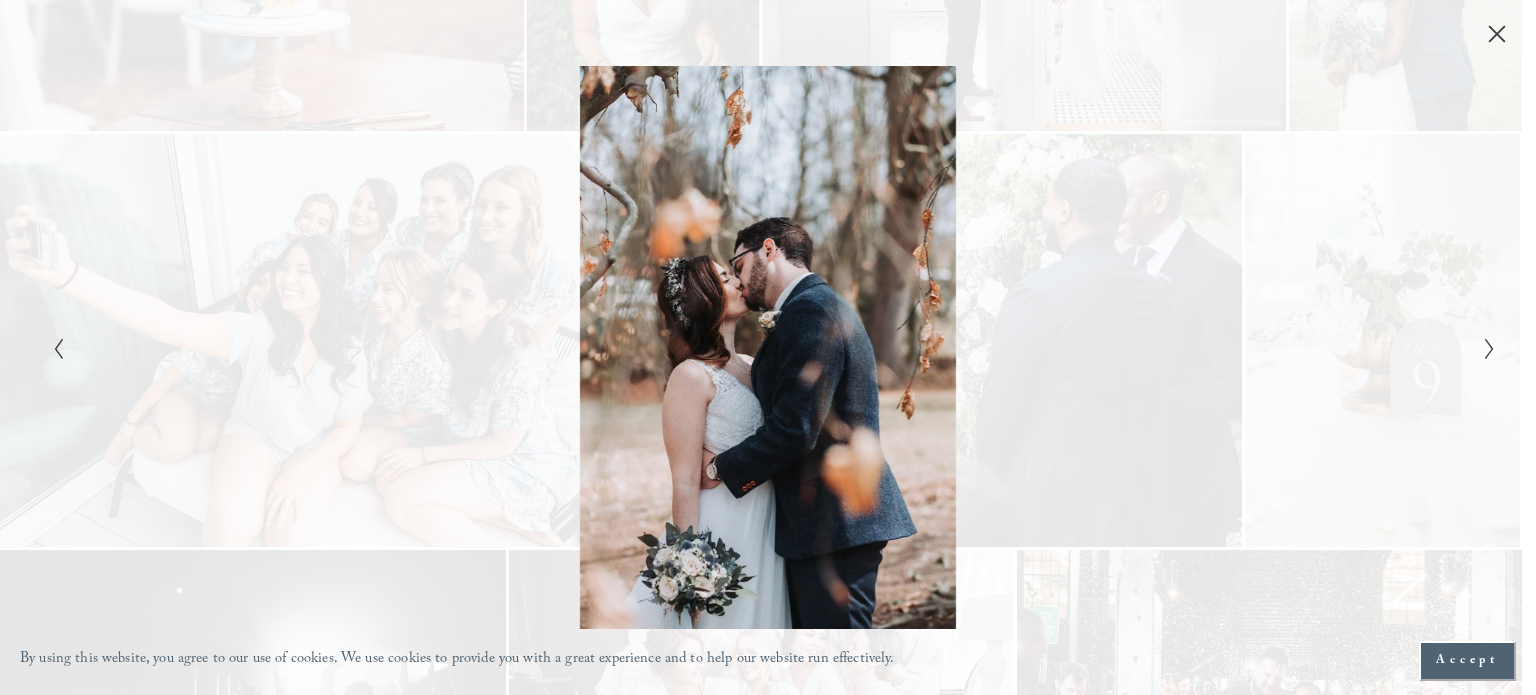 click at bounding box center [1489, 349] 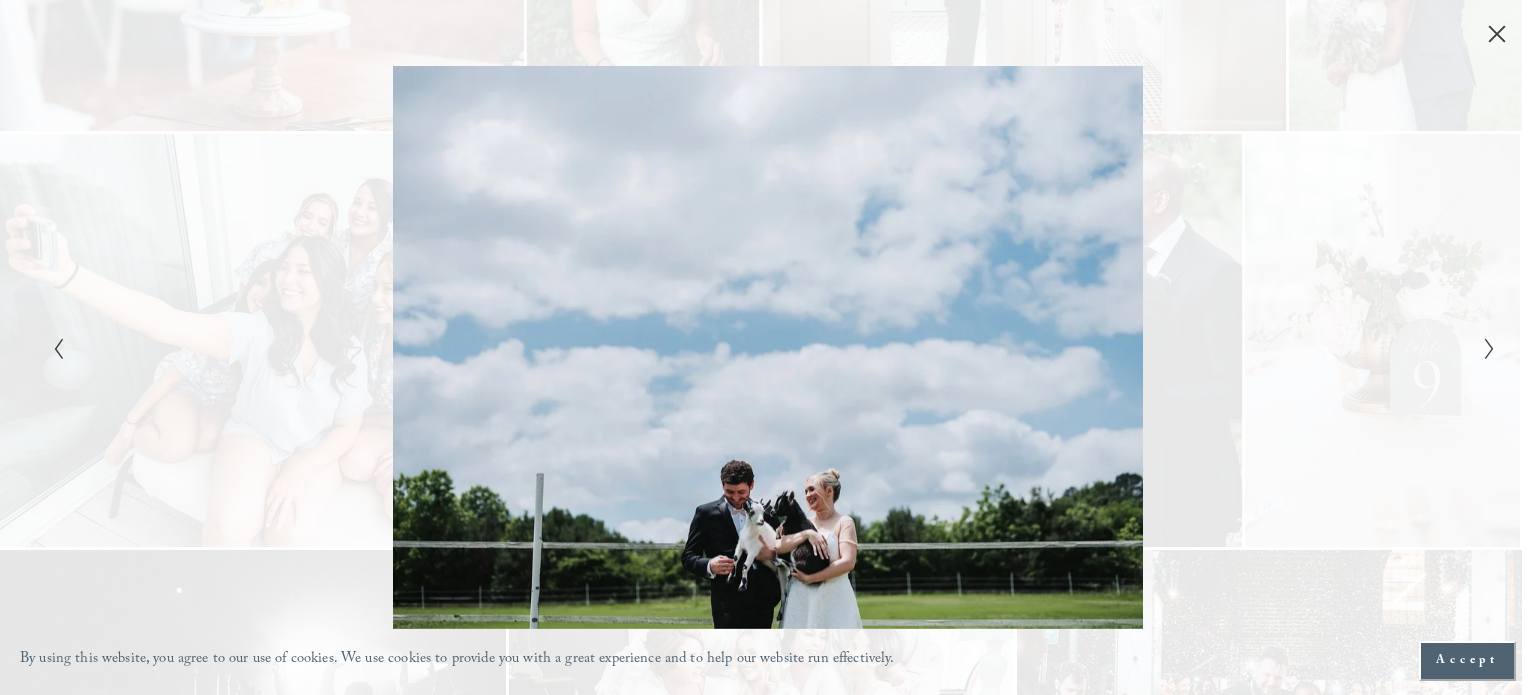 click at bounding box center [1489, 349] 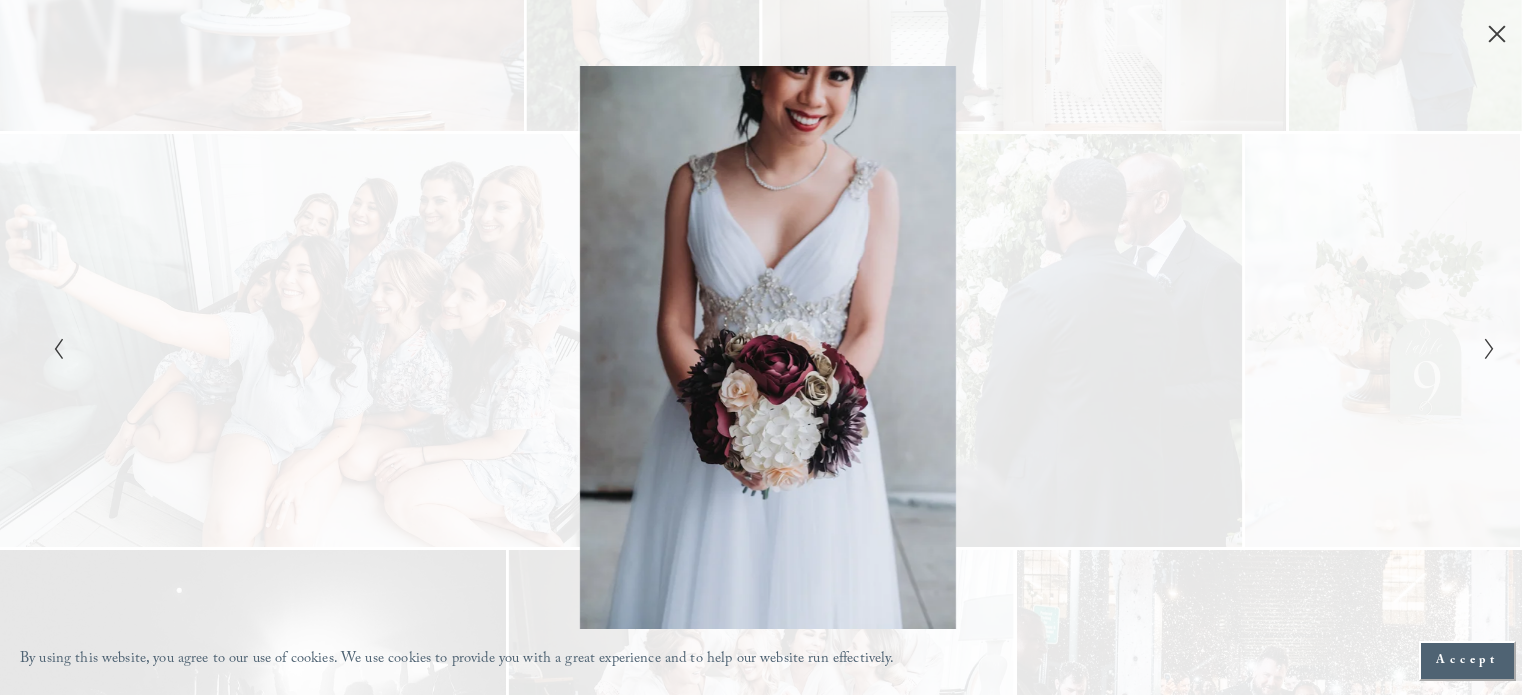 click at bounding box center [1489, 349] 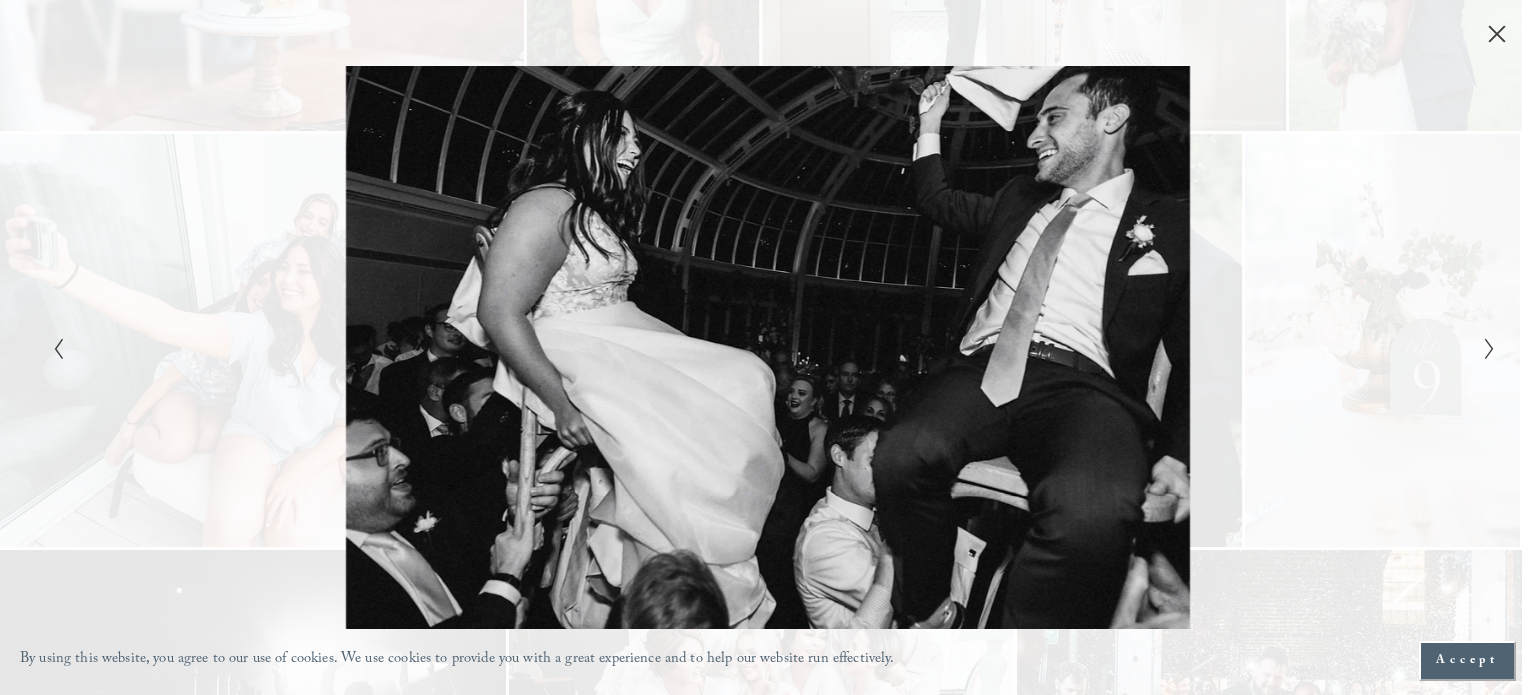click at bounding box center (1489, 349) 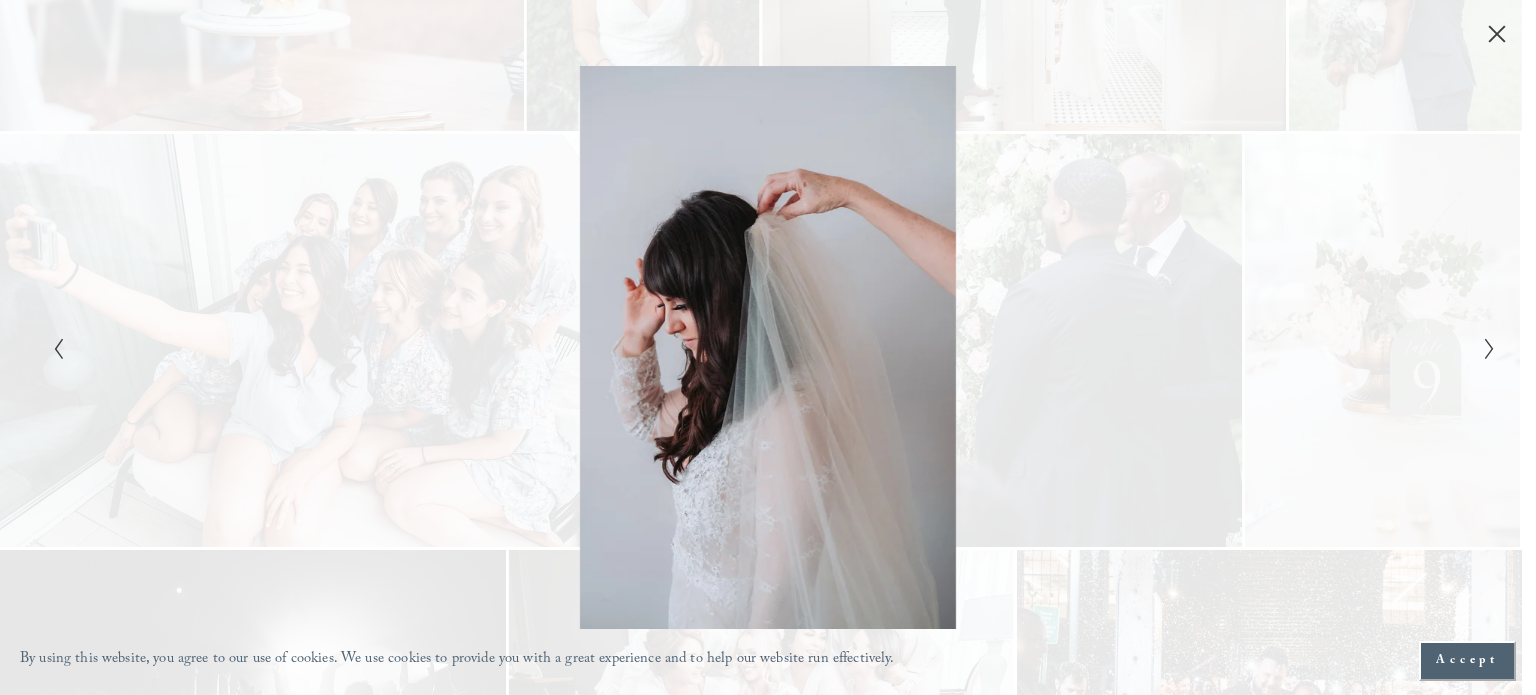click at bounding box center (1489, 349) 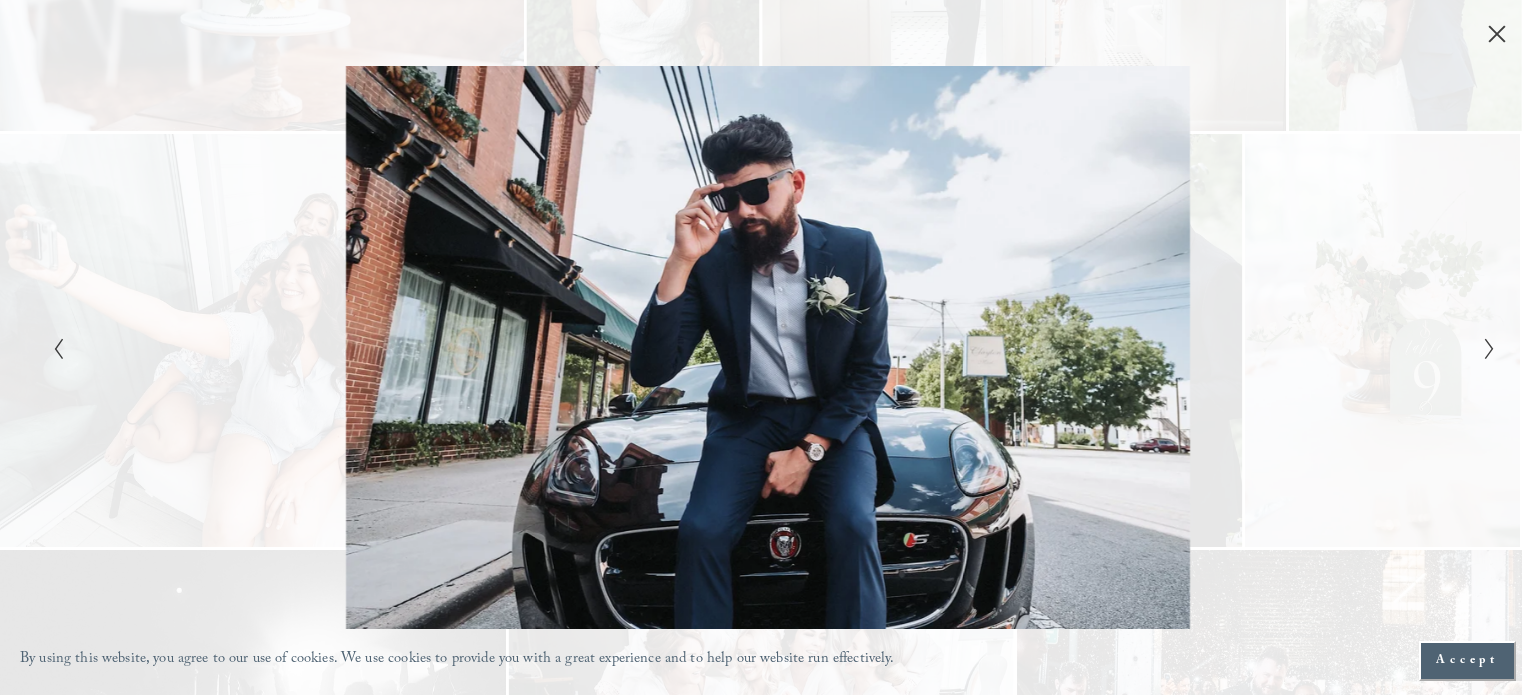 click at bounding box center (1489, 349) 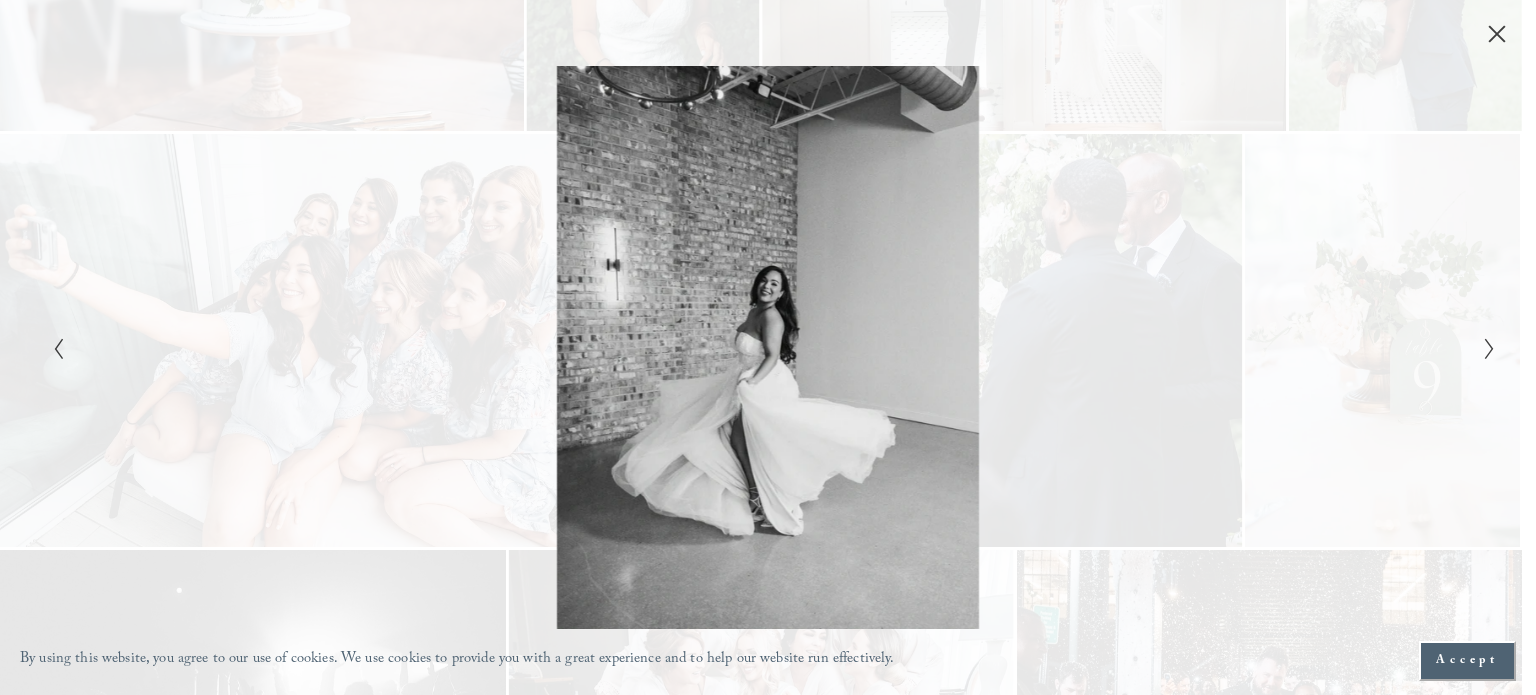 click at bounding box center (1489, 349) 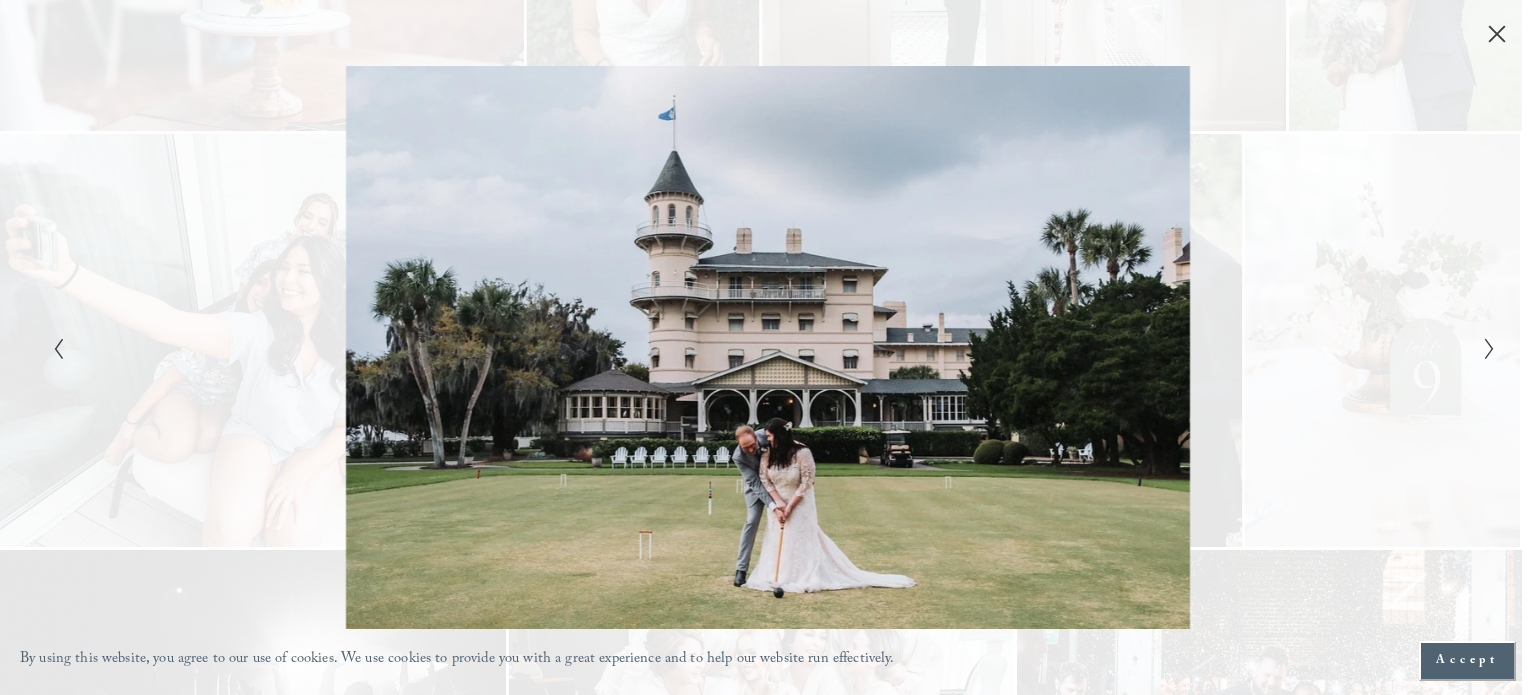 click at bounding box center (1489, 349) 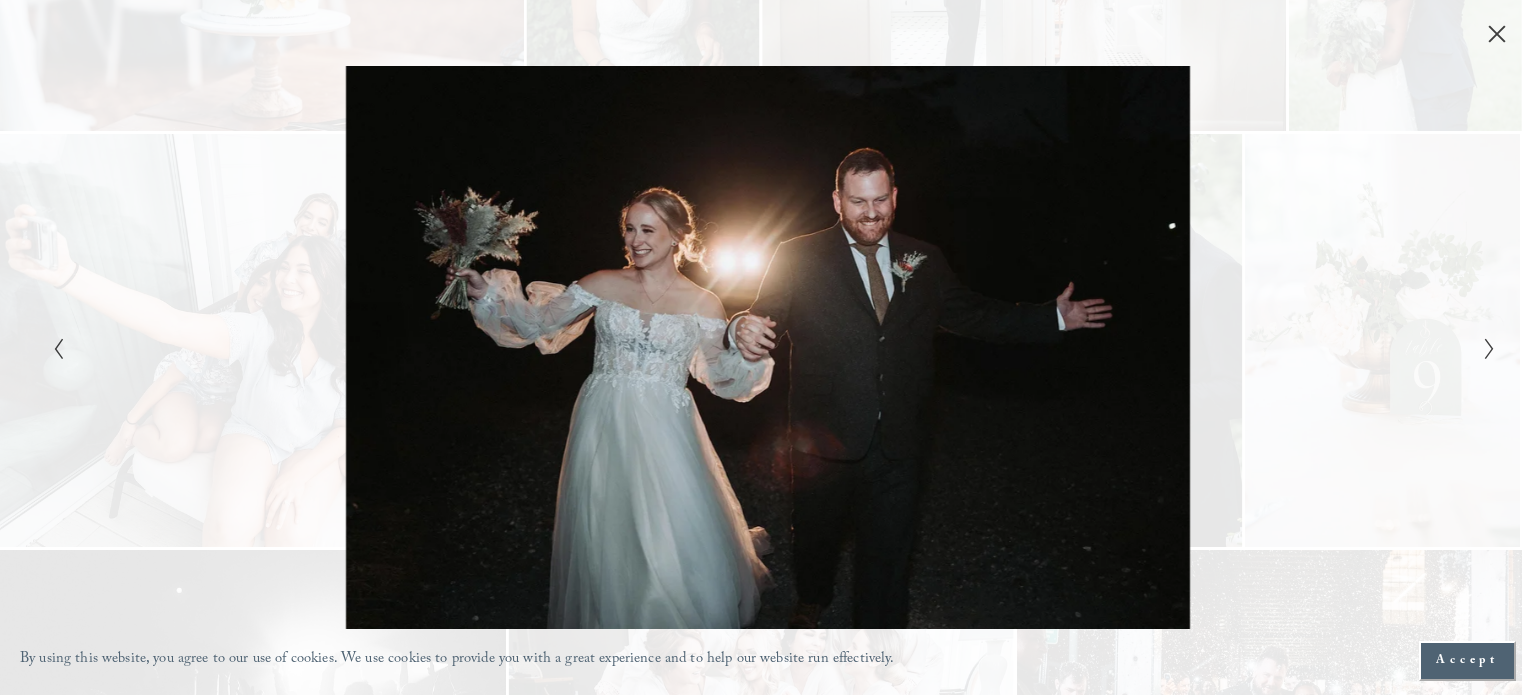 click at bounding box center (1489, 349) 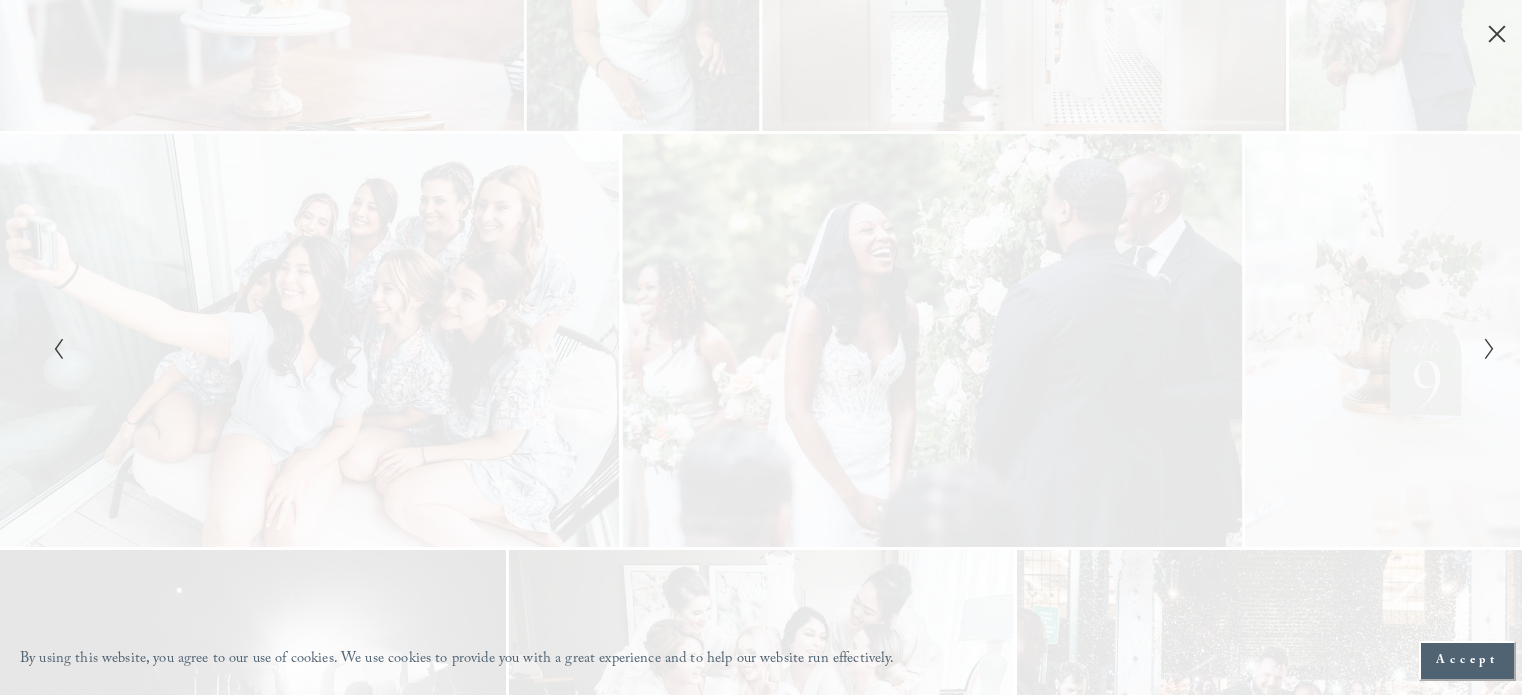 click at bounding box center [1489, 349] 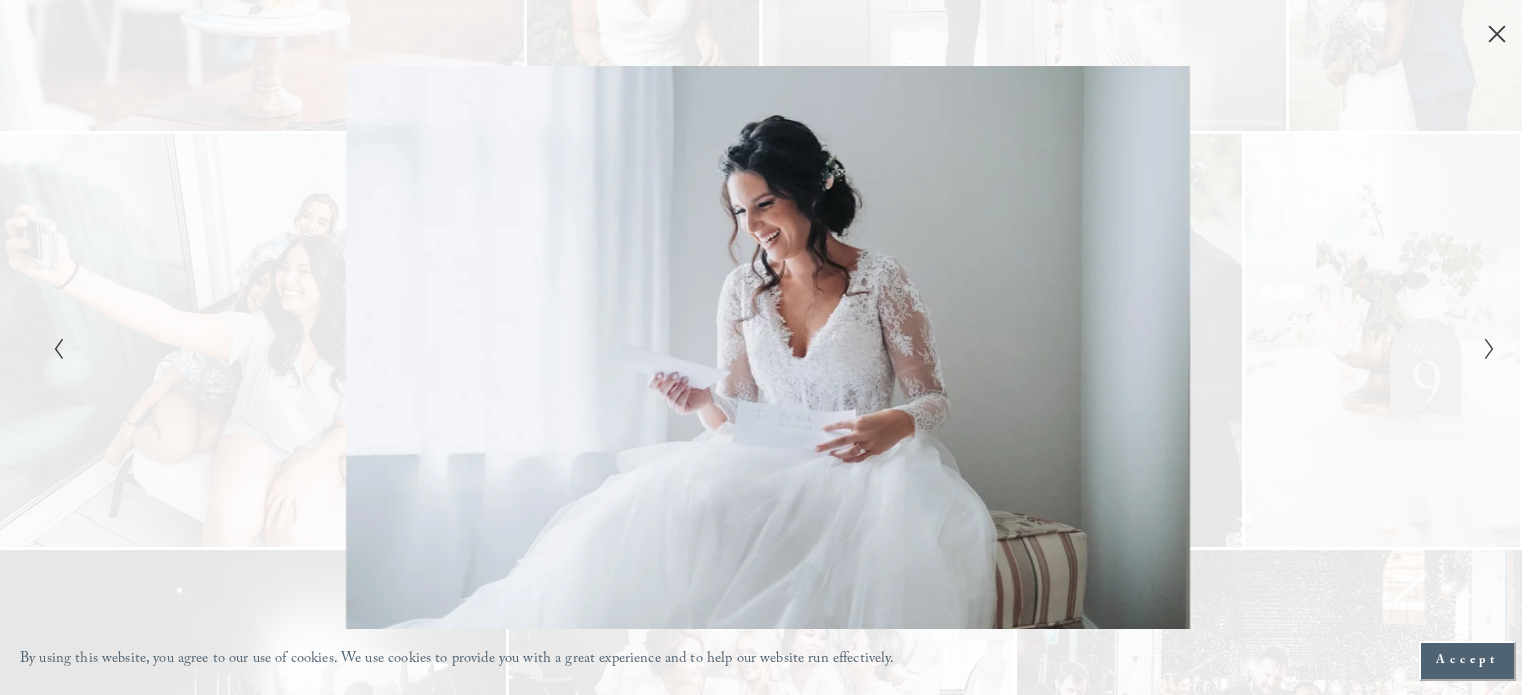click at bounding box center (1489, 349) 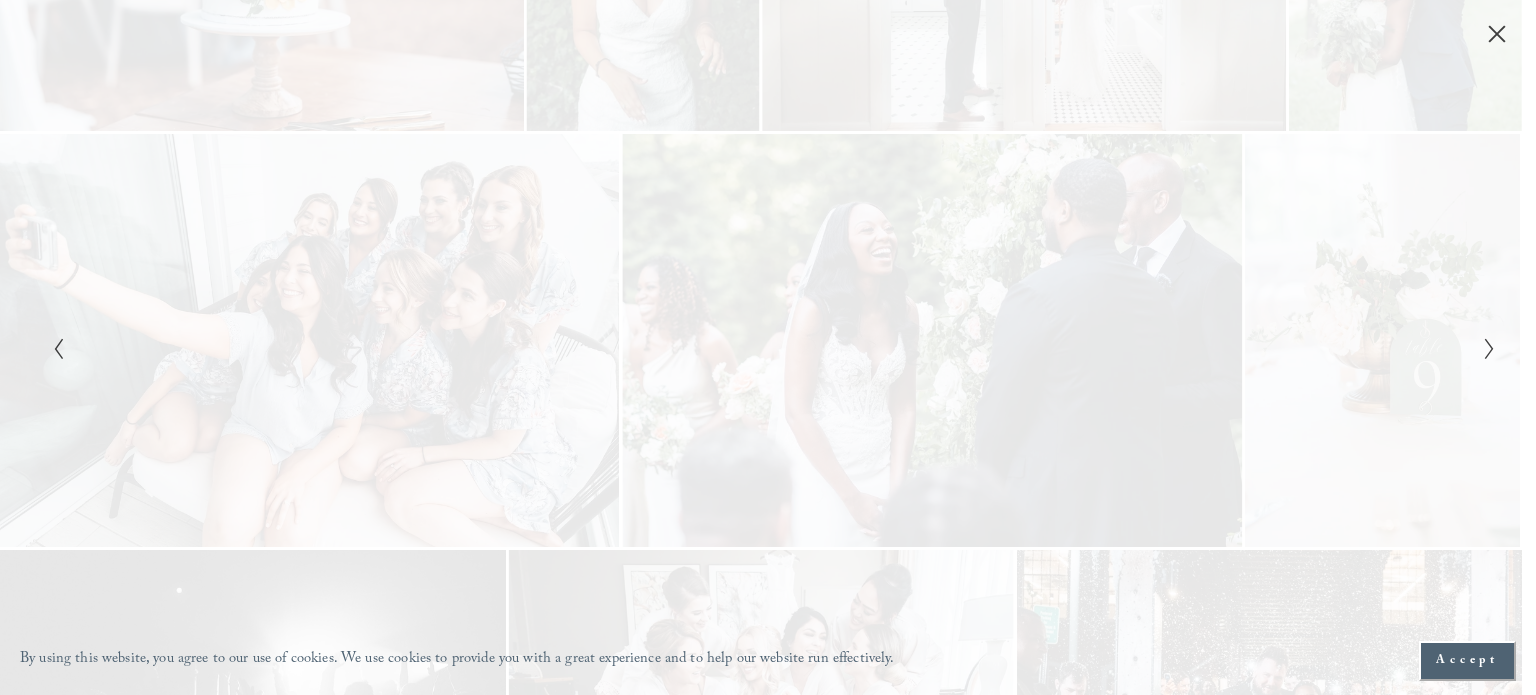 click at bounding box center [1489, 349] 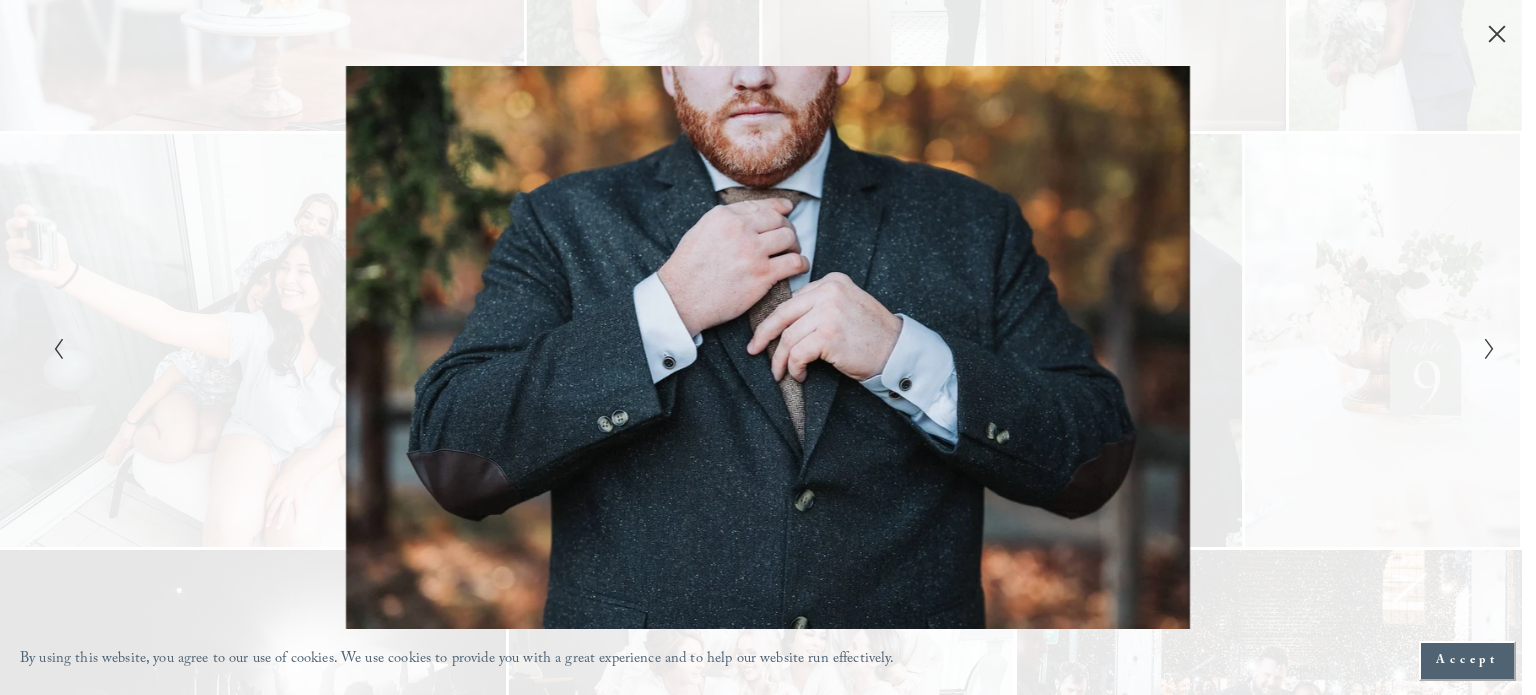 click at bounding box center [1489, 349] 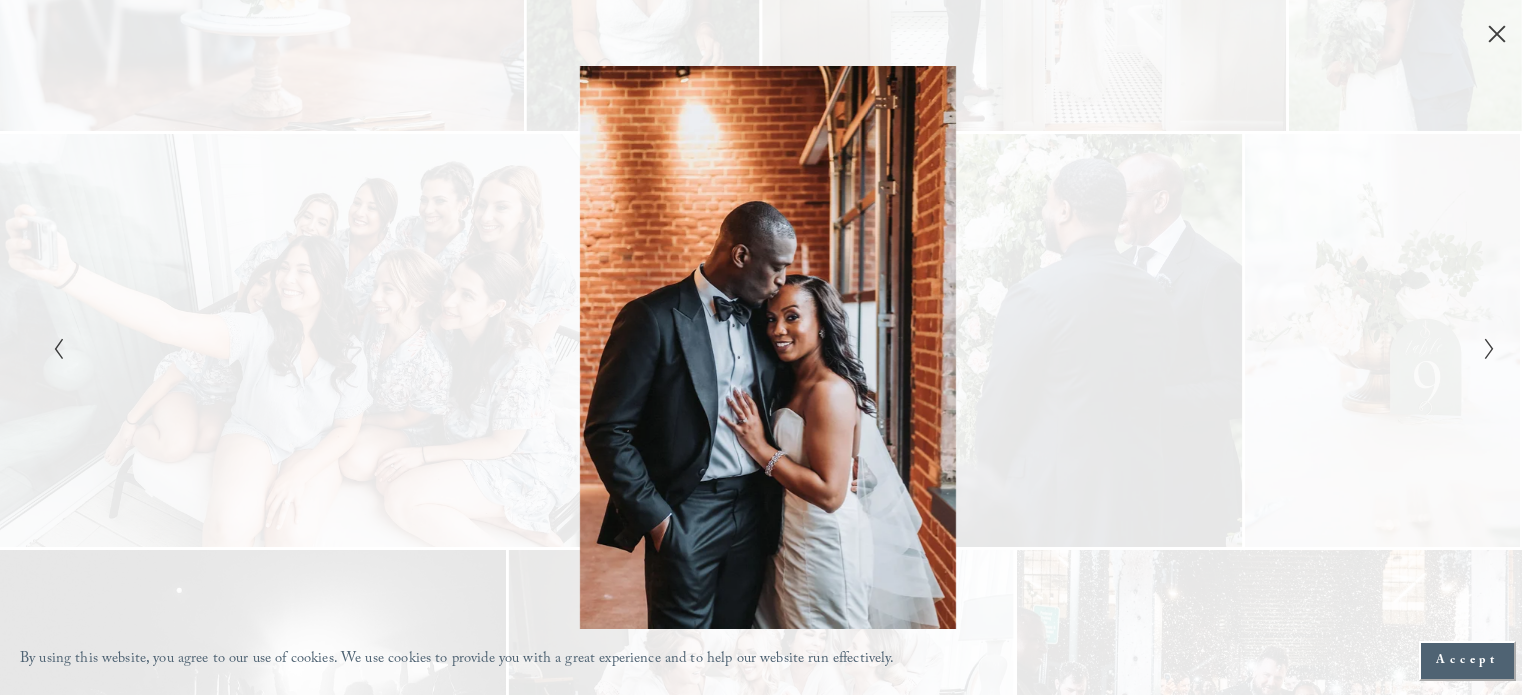 click at bounding box center [1489, 349] 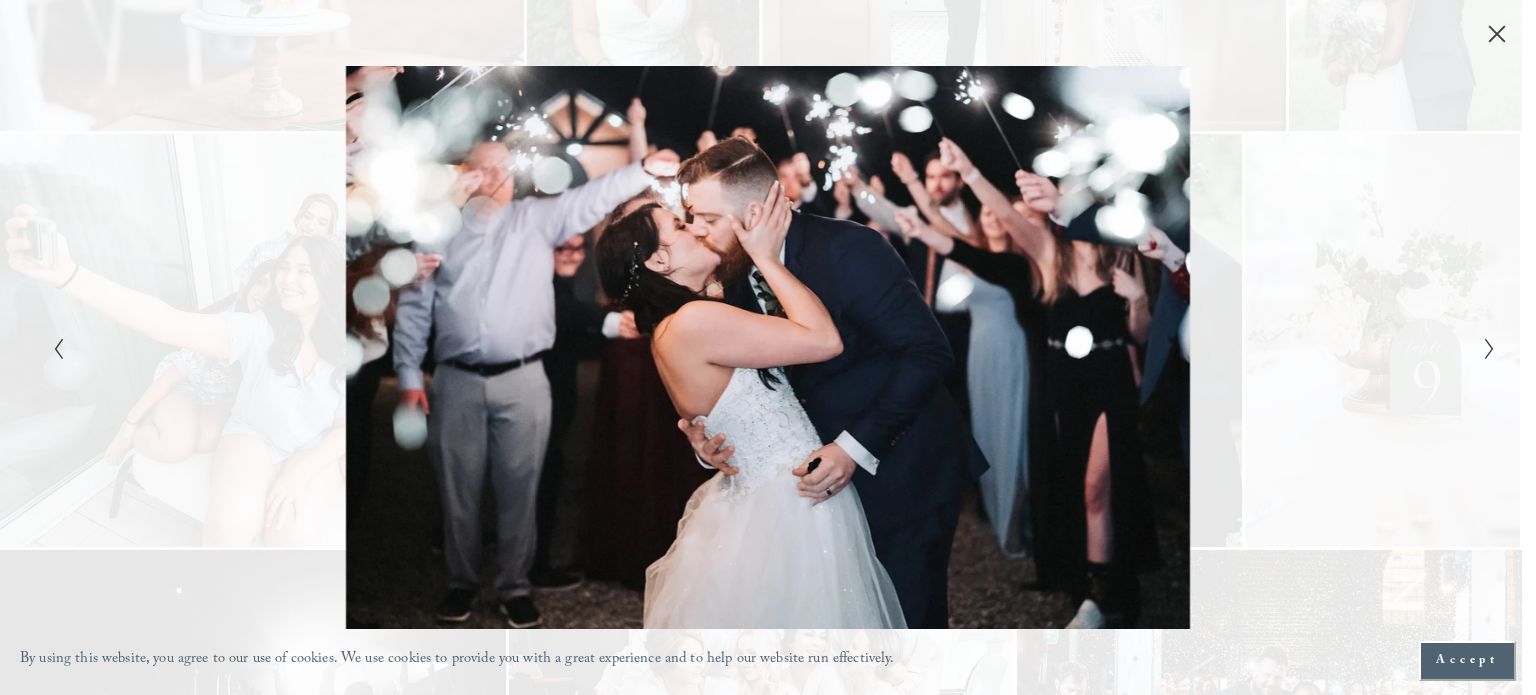 click at bounding box center (1497, 34) 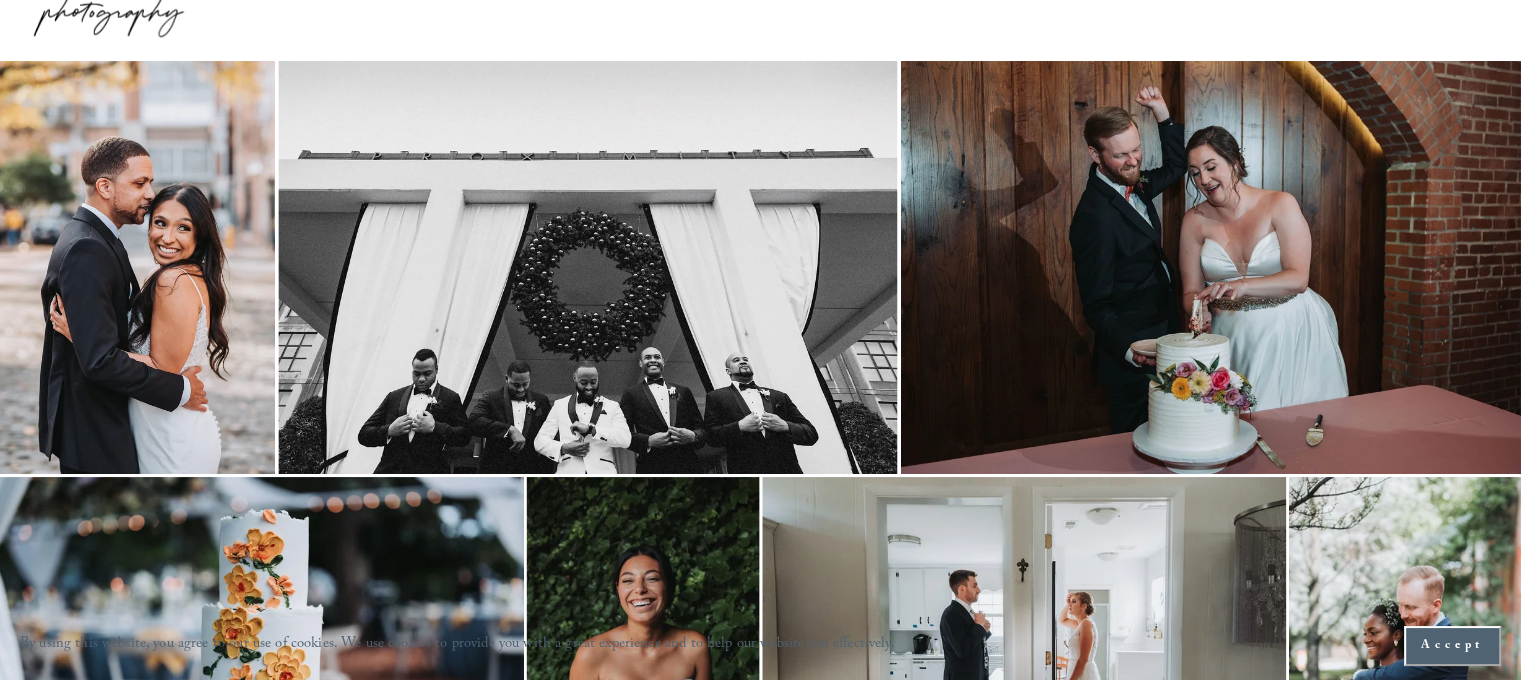 scroll, scrollTop: 0, scrollLeft: 0, axis: both 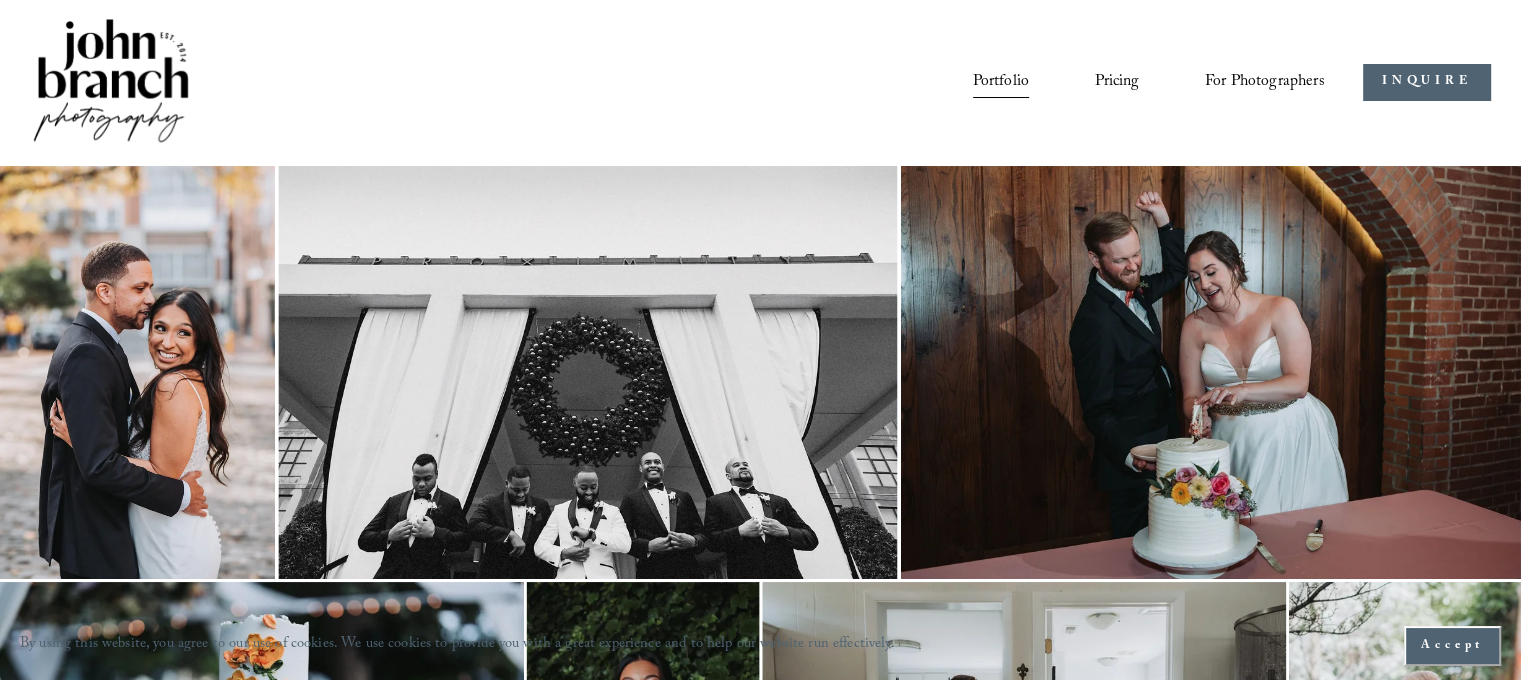 click on "INQUIRE" at bounding box center [1427, 82] 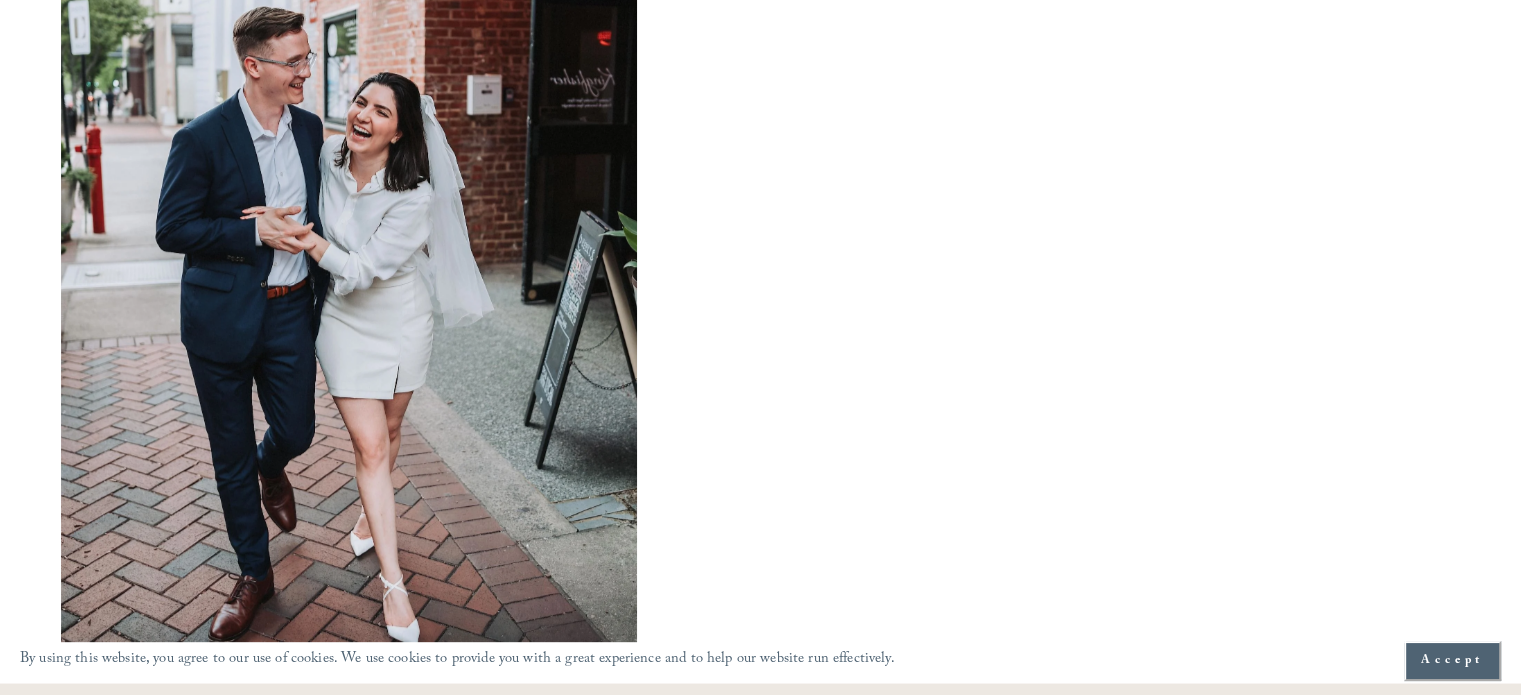 scroll, scrollTop: 1387, scrollLeft: 0, axis: vertical 